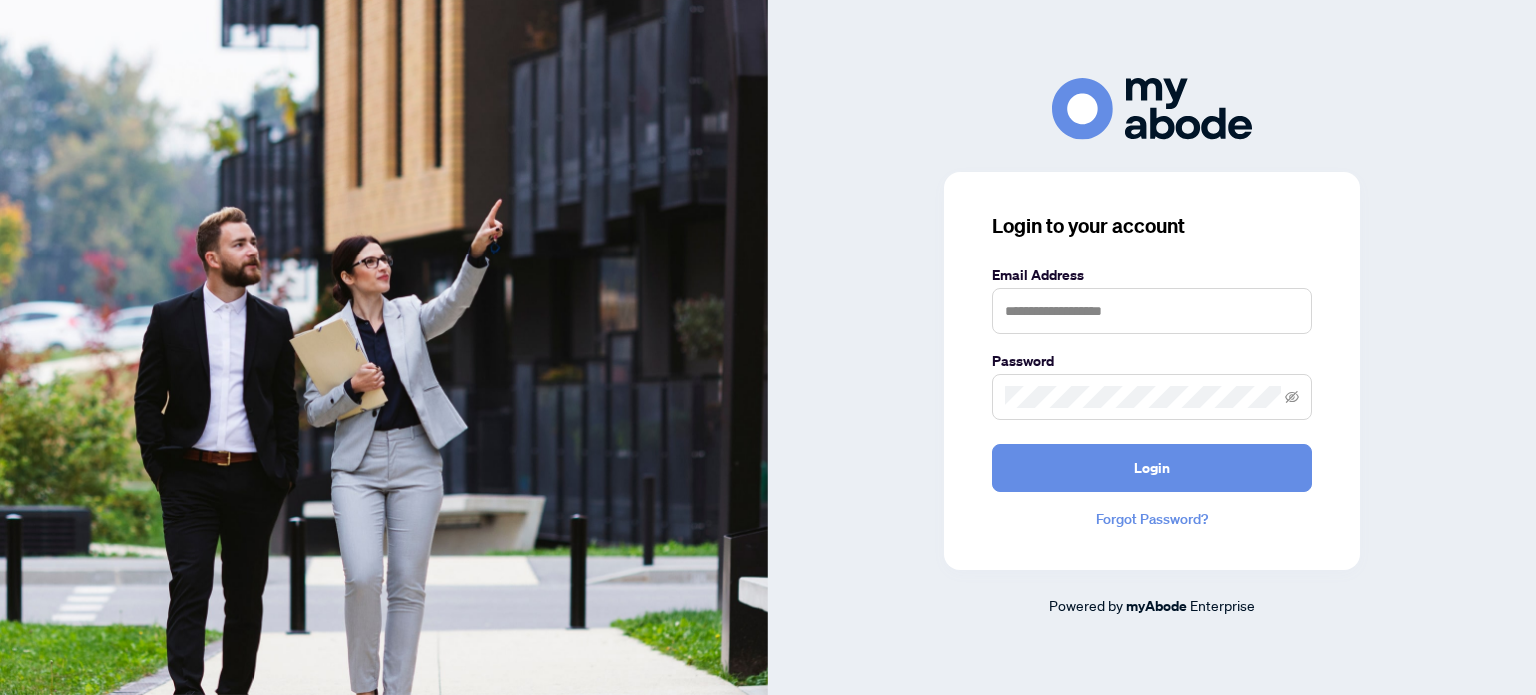 scroll, scrollTop: 0, scrollLeft: 0, axis: both 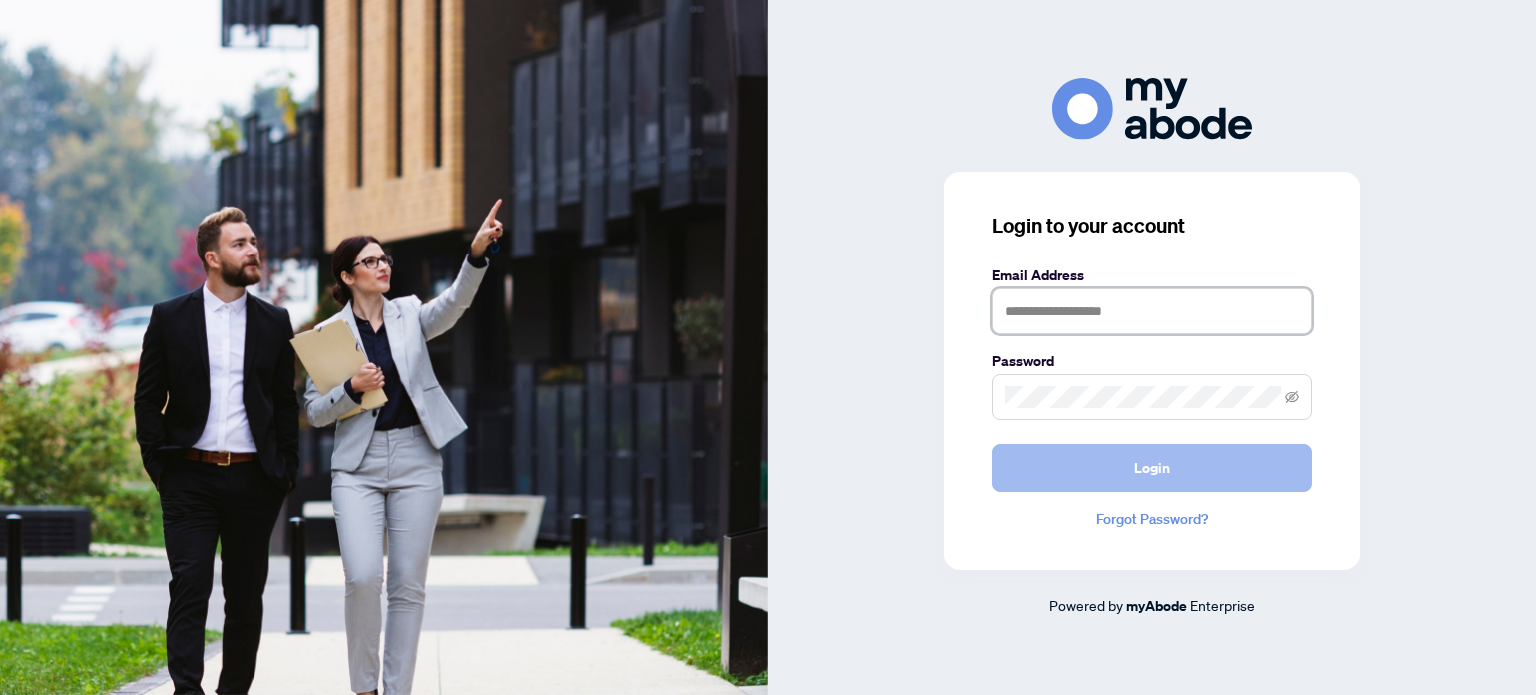 type on "**********" 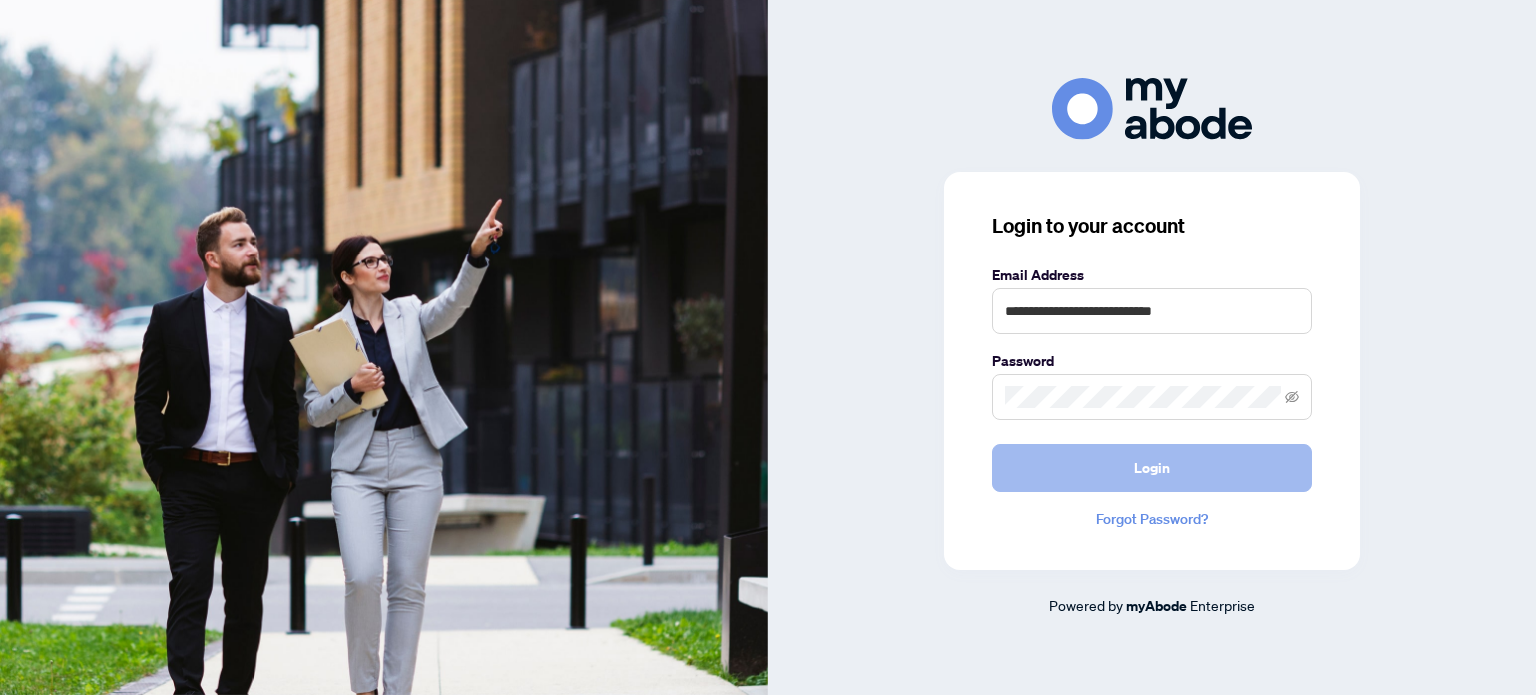 click on "Login" at bounding box center [1152, 468] 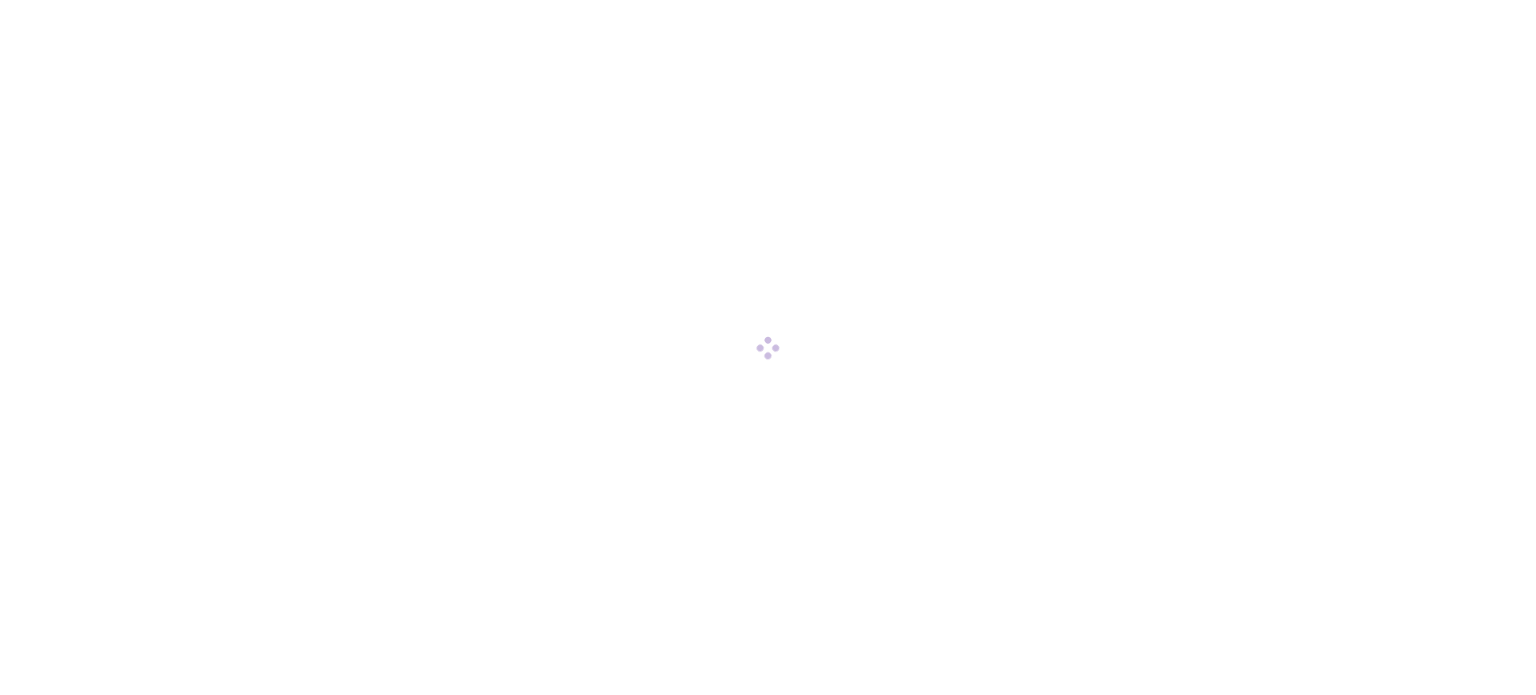 scroll, scrollTop: 0, scrollLeft: 0, axis: both 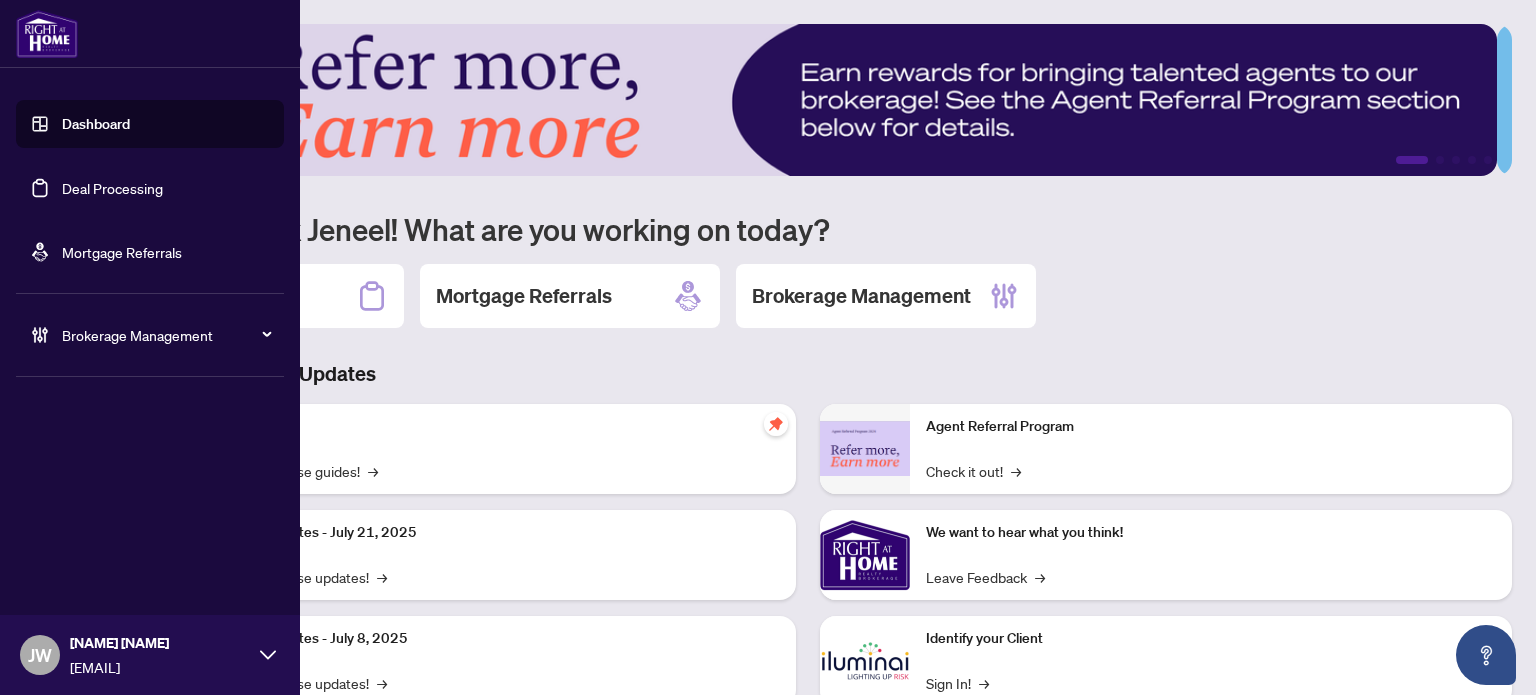 click on "[FIRST] [LAST]" at bounding box center [160, 643] 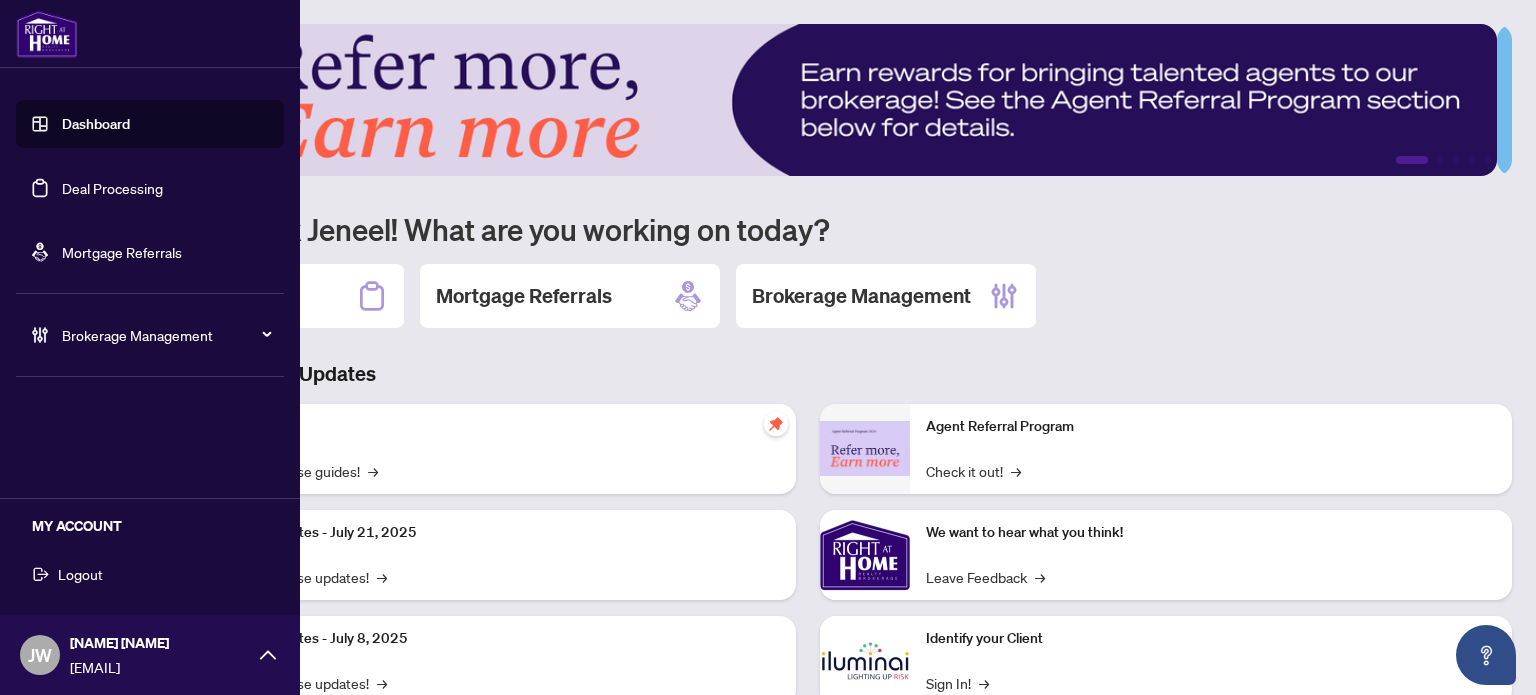 click on "Logout" at bounding box center [150, 574] 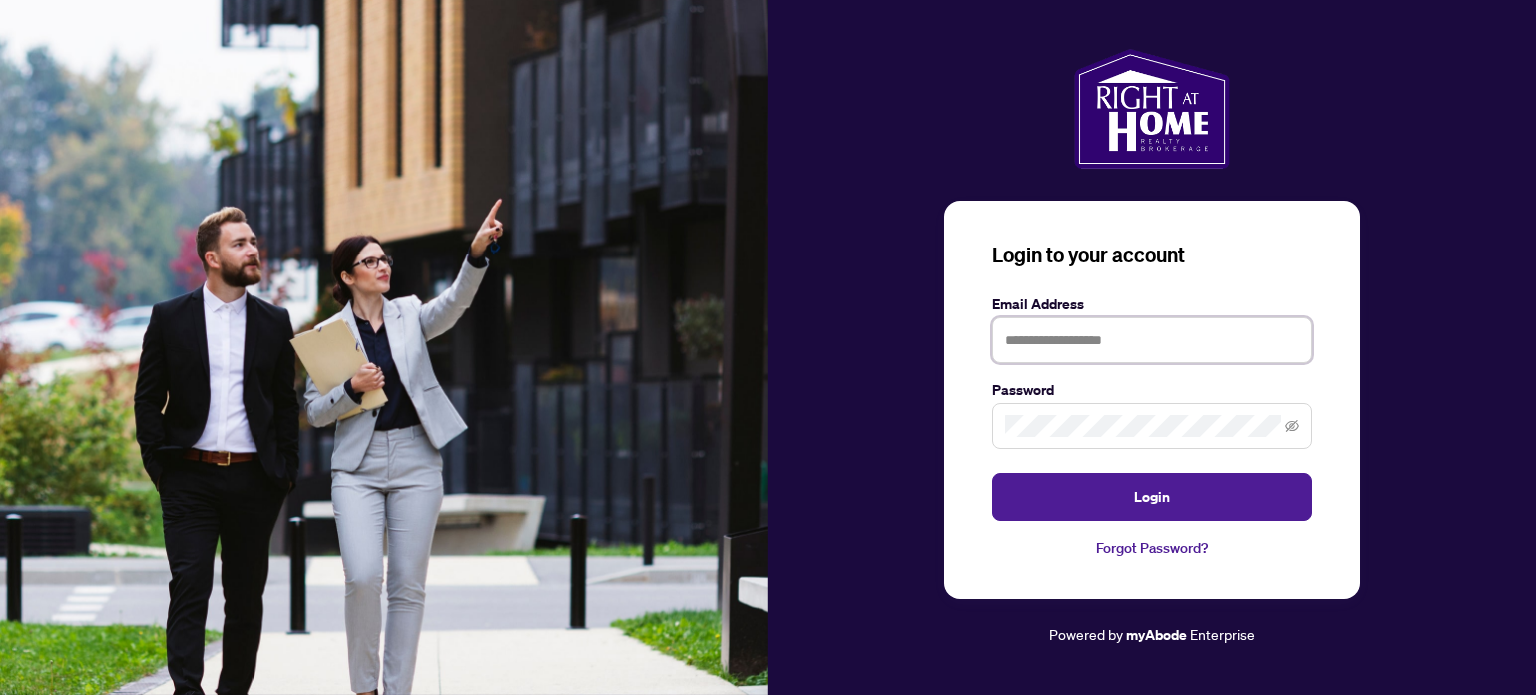 type on "**********" 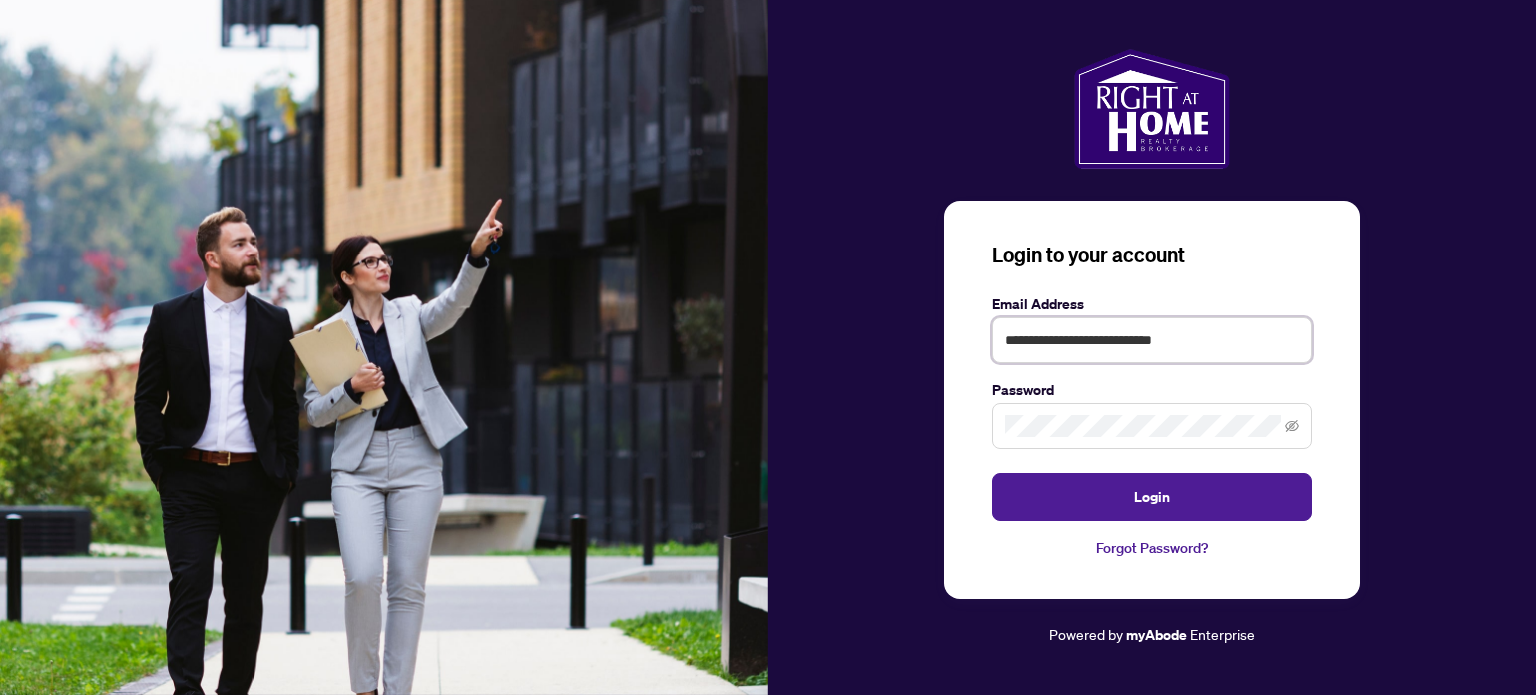 click on "**********" at bounding box center (1152, 340) 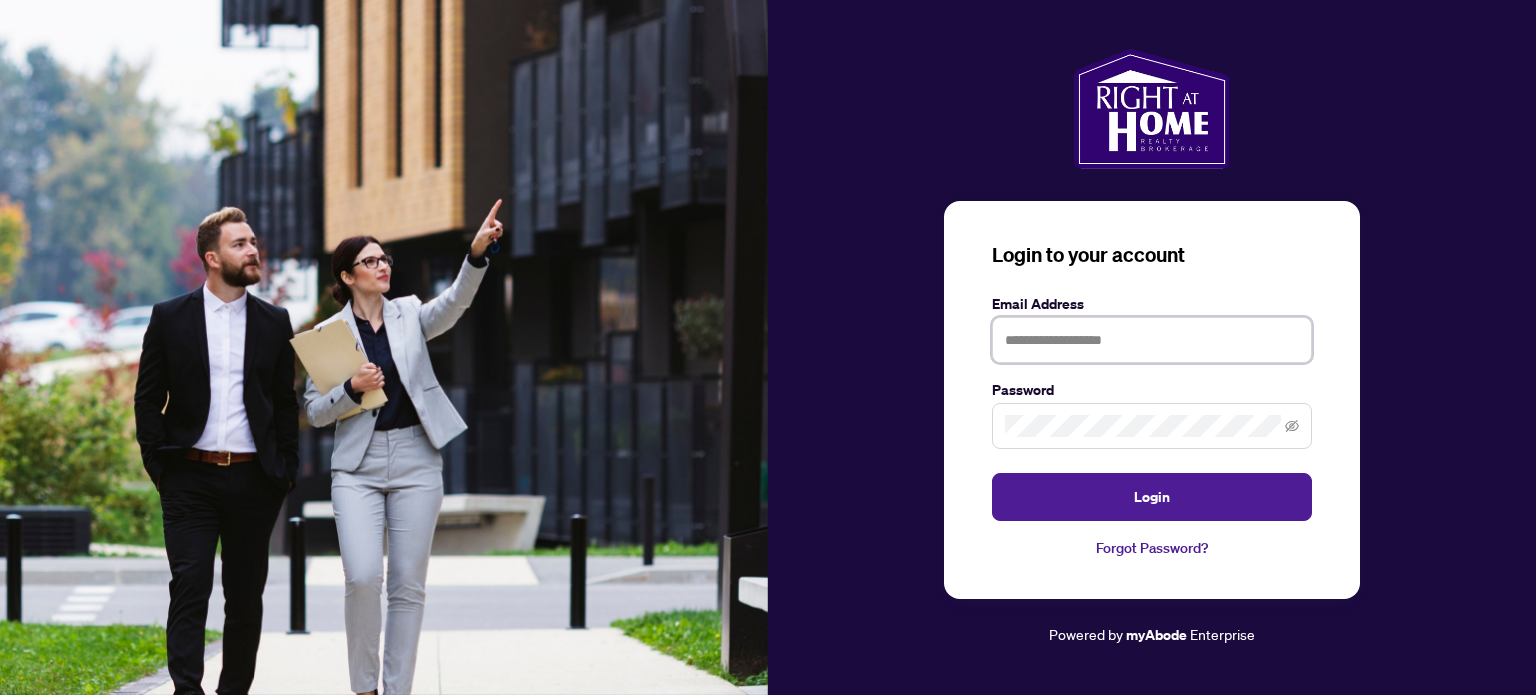 click at bounding box center (1152, 340) 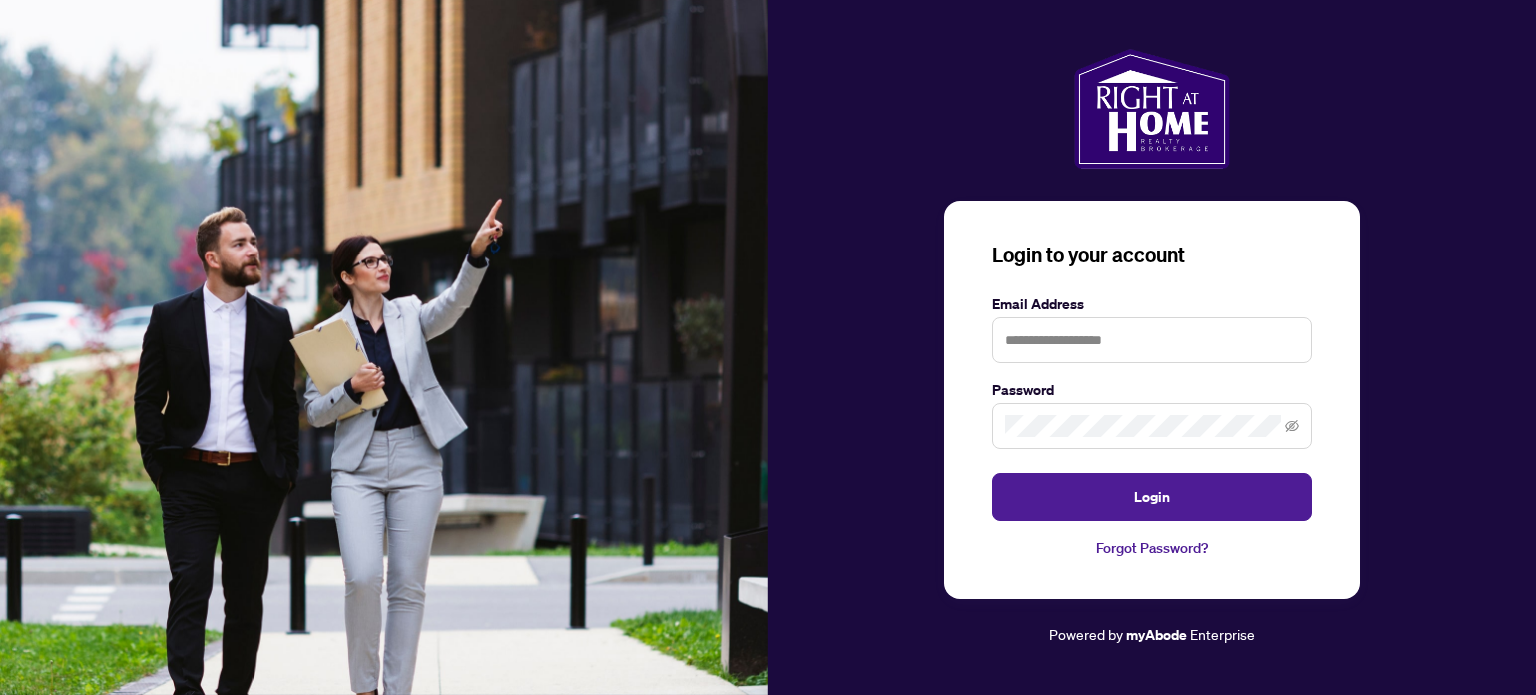 click on "Forgot Password?" at bounding box center [1152, 548] 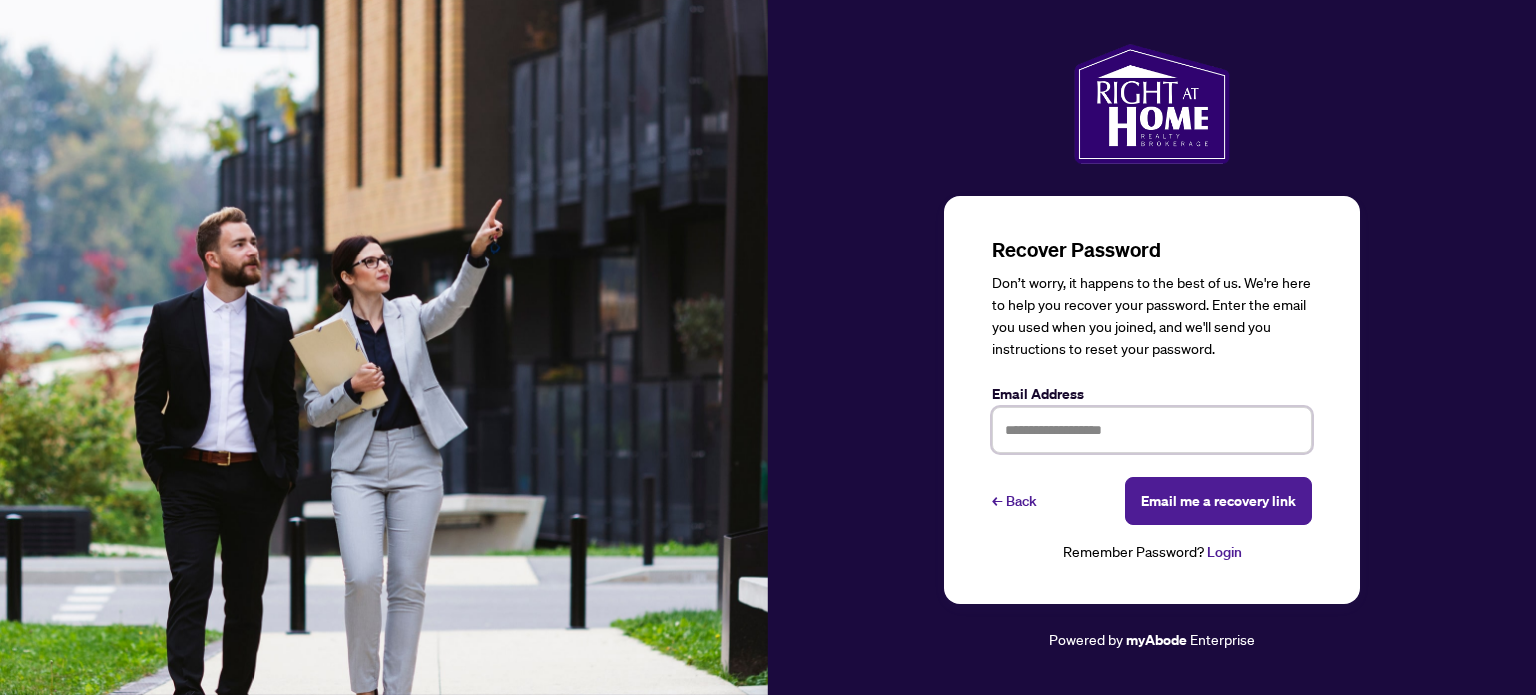 click at bounding box center [1152, 430] 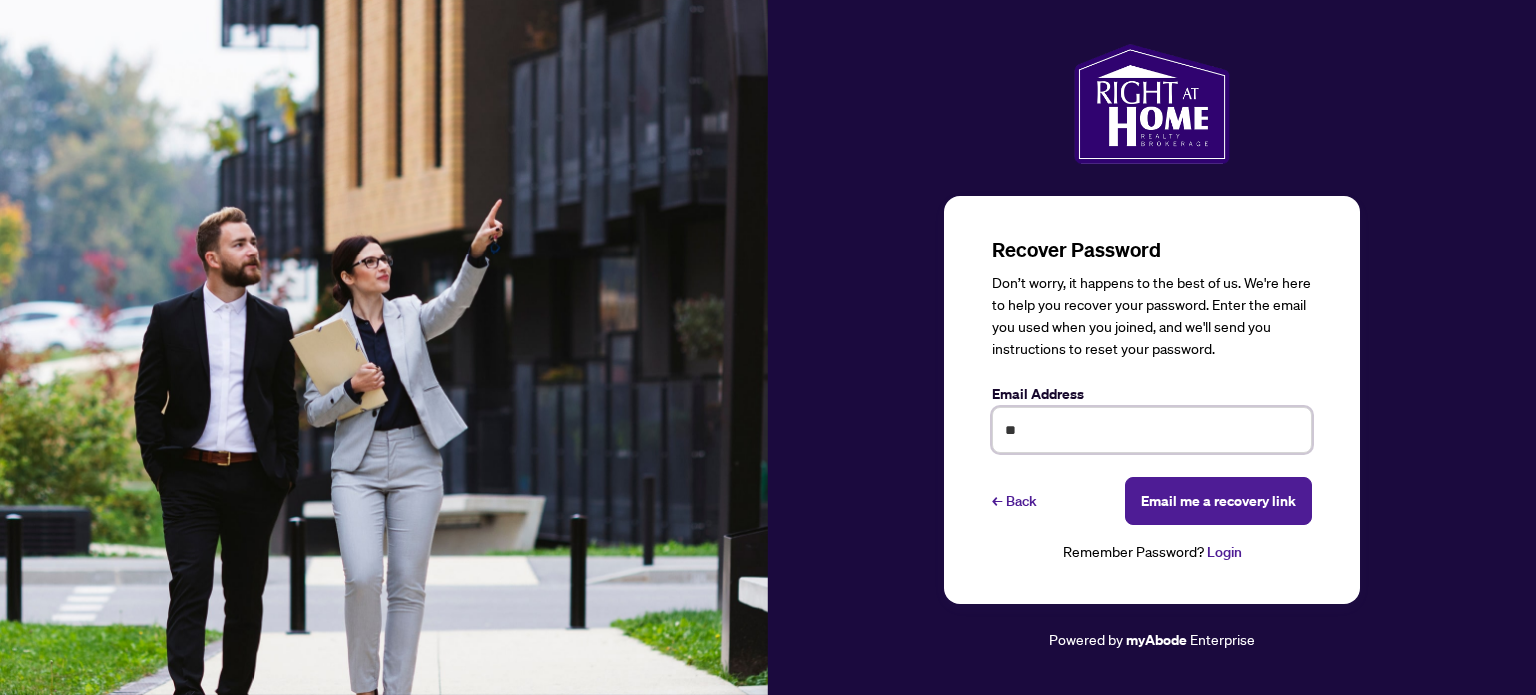 click on "**" at bounding box center [1152, 430] 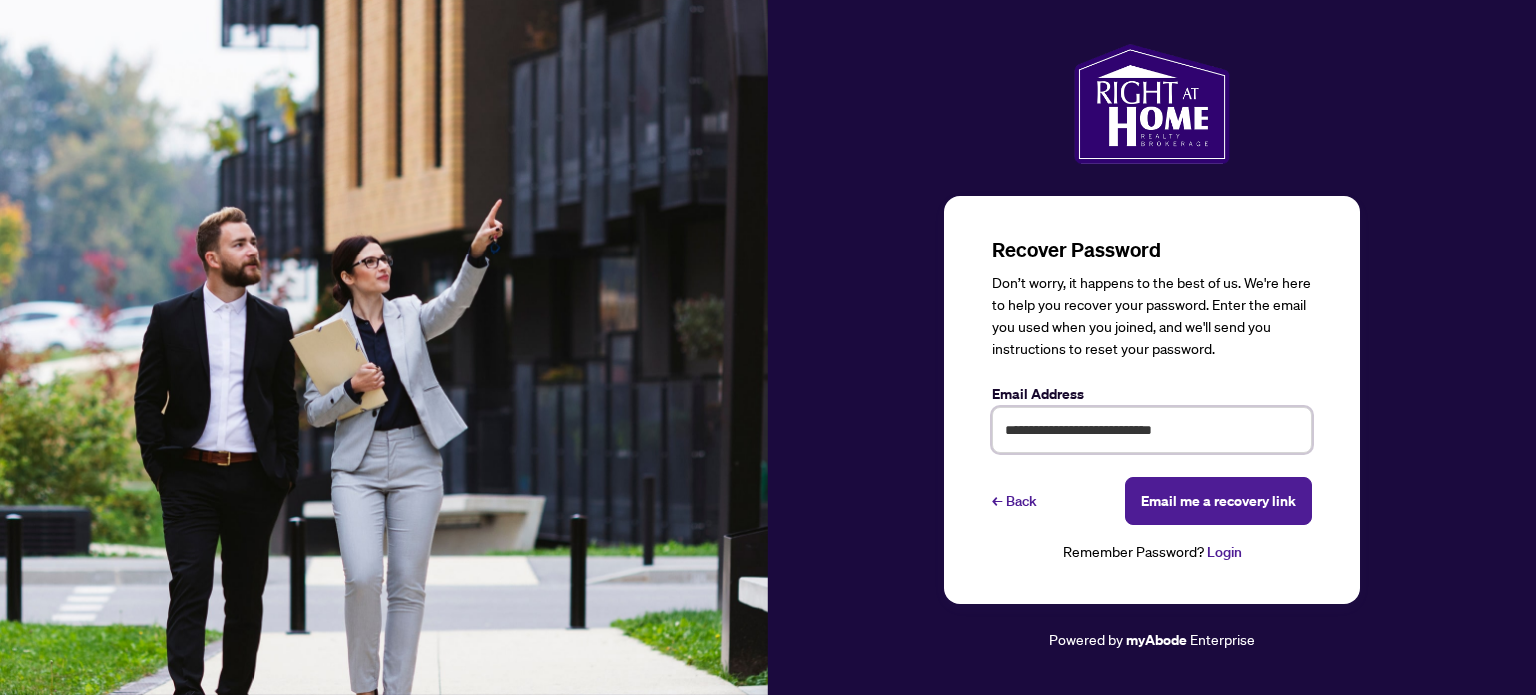 type on "**********" 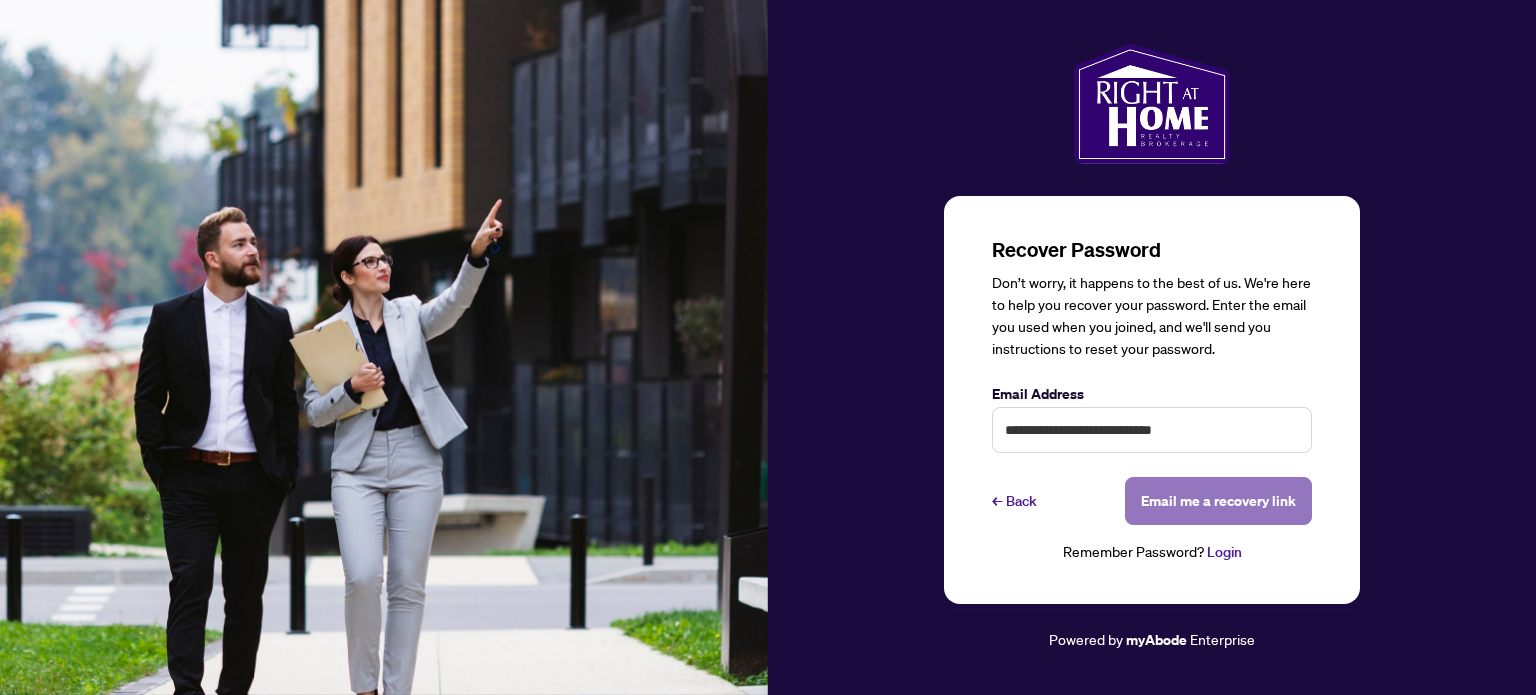 click on "Email me a recovery link" at bounding box center (1218, 501) 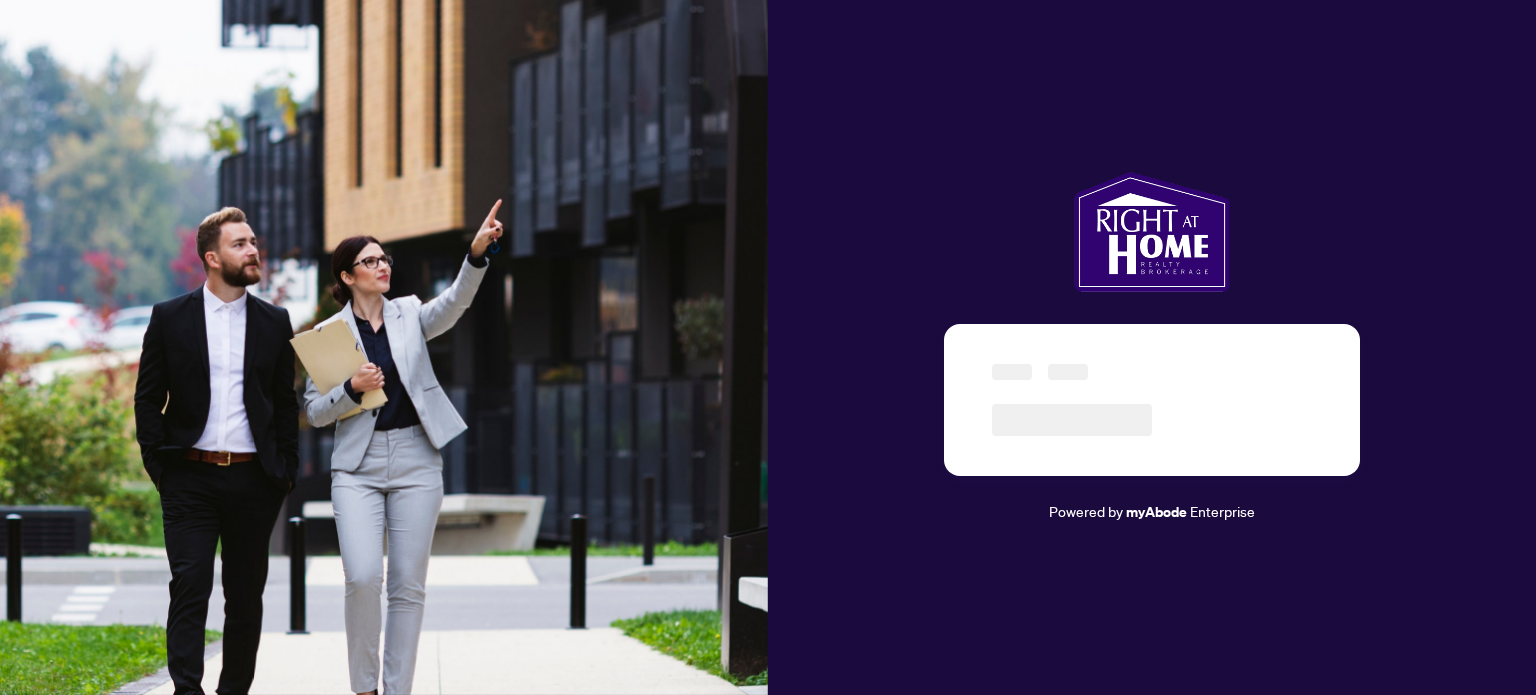 scroll, scrollTop: 0, scrollLeft: 0, axis: both 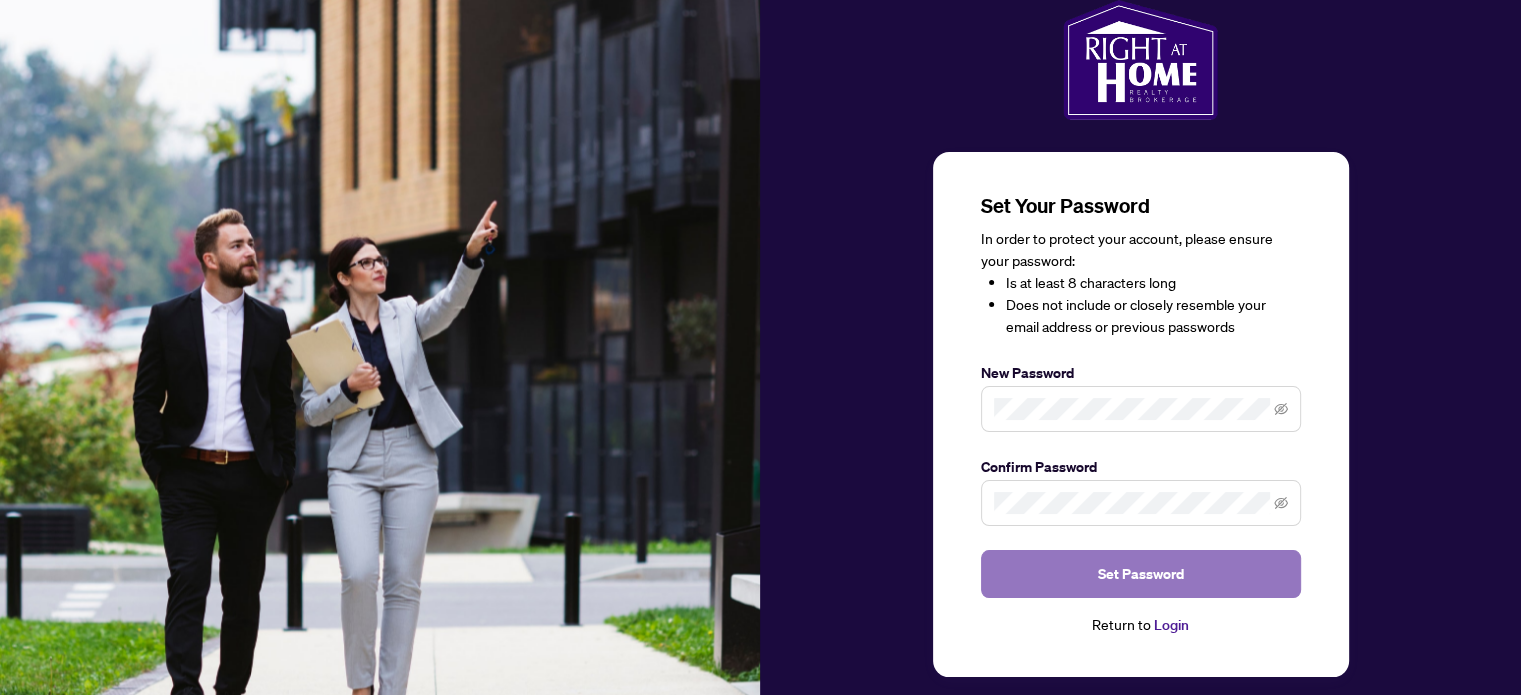 click on "Set Password" at bounding box center [1141, 574] 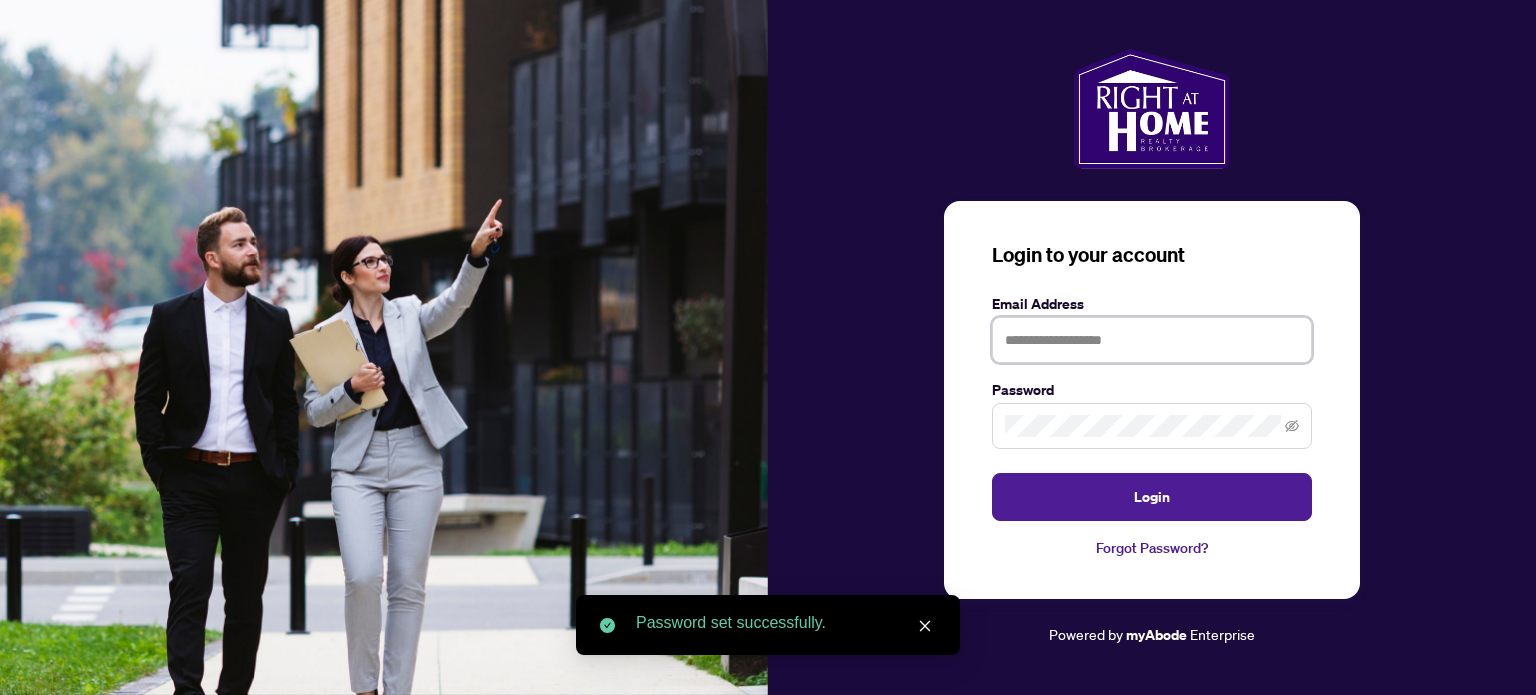 type on "**********" 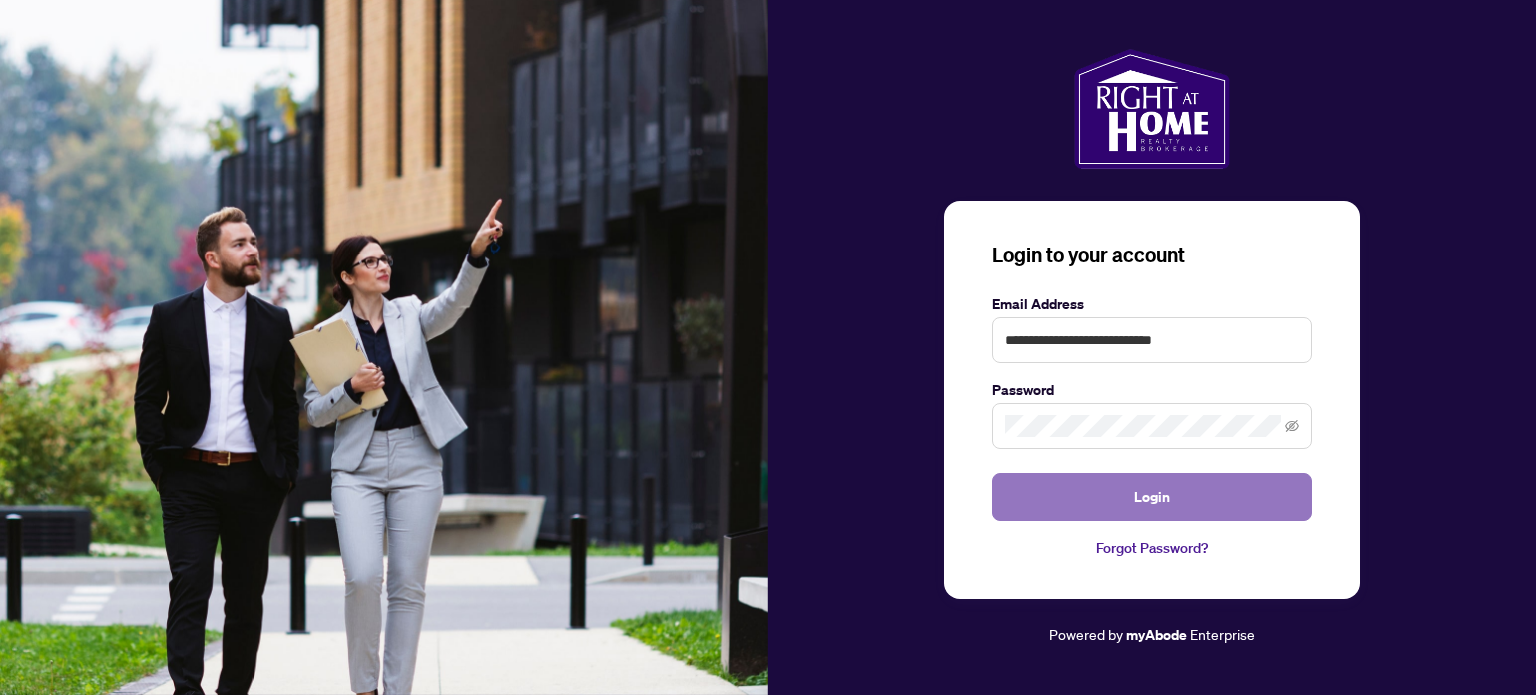 click on "Login" at bounding box center [1152, 497] 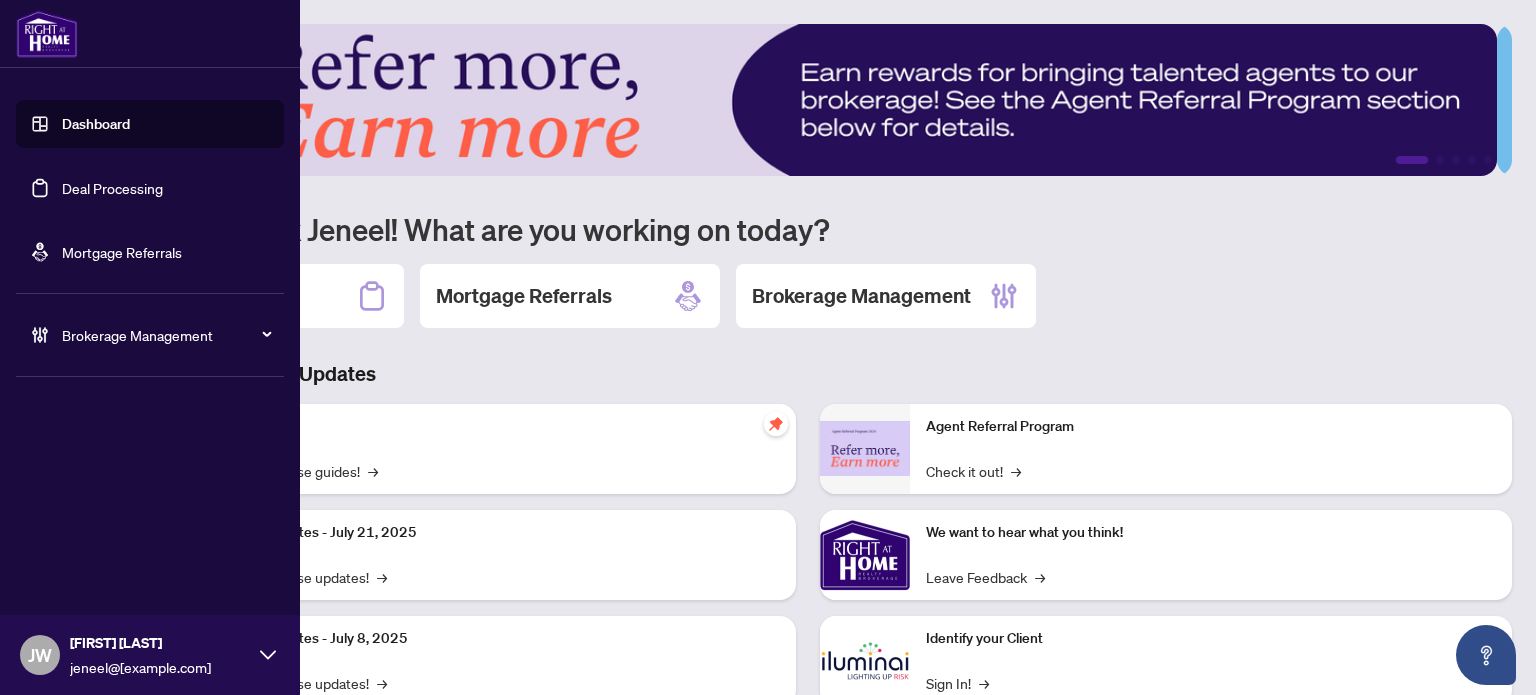 click at bounding box center [47, 34] 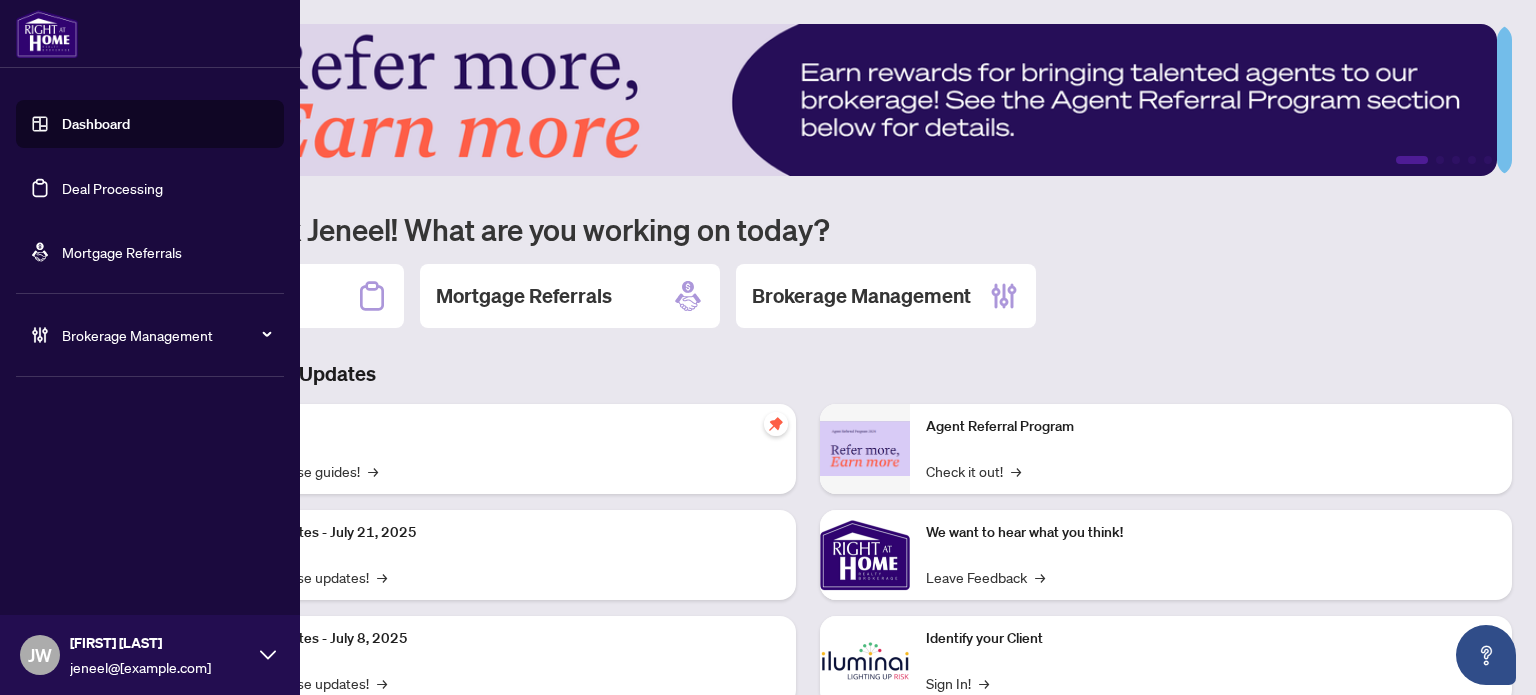click 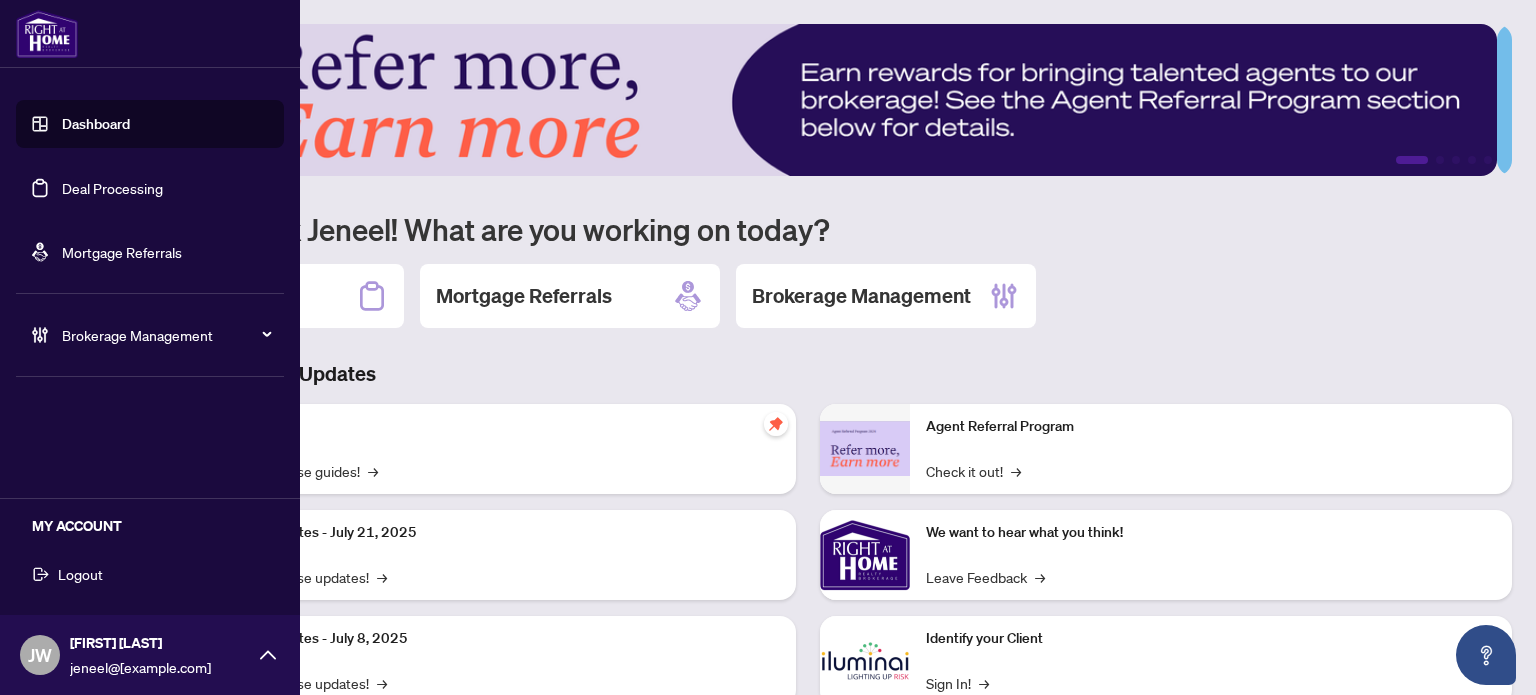click on "Logout" at bounding box center [80, 574] 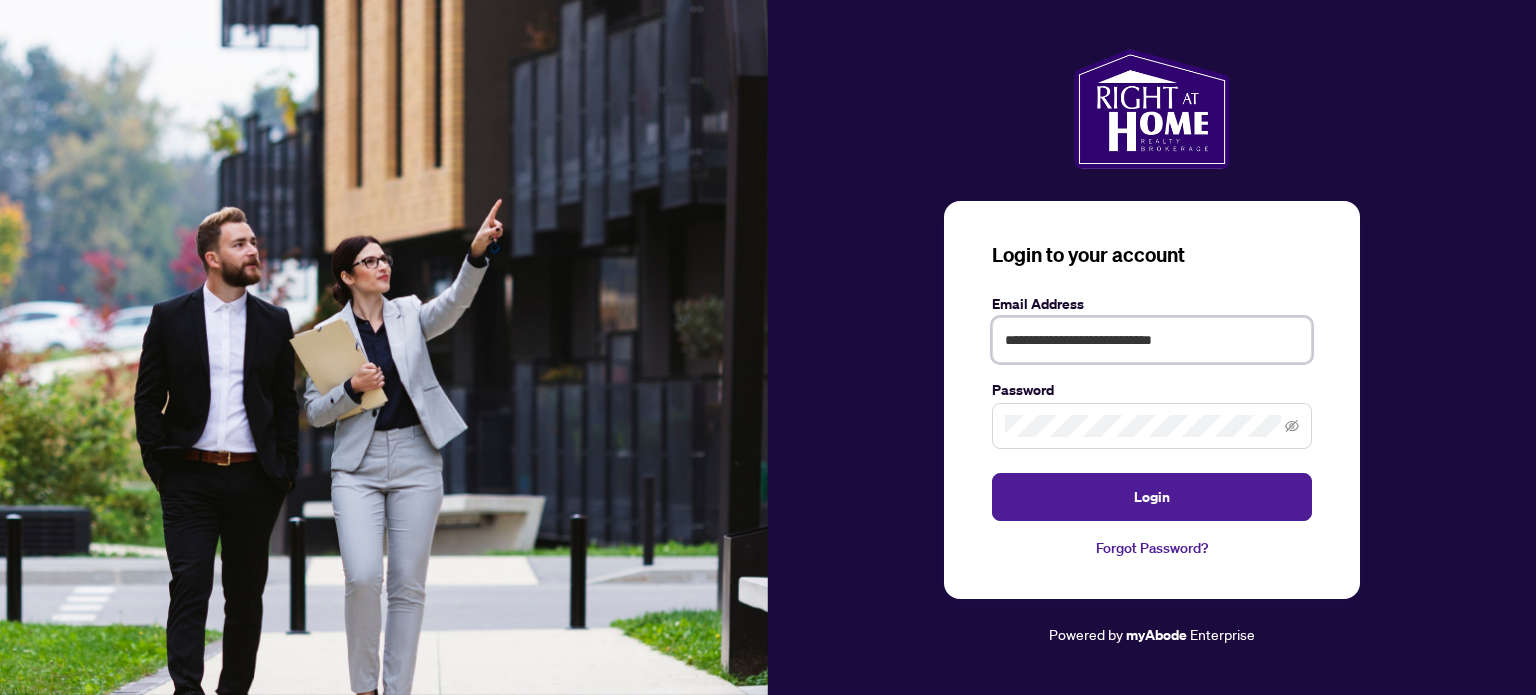 click on "**********" at bounding box center (1152, 340) 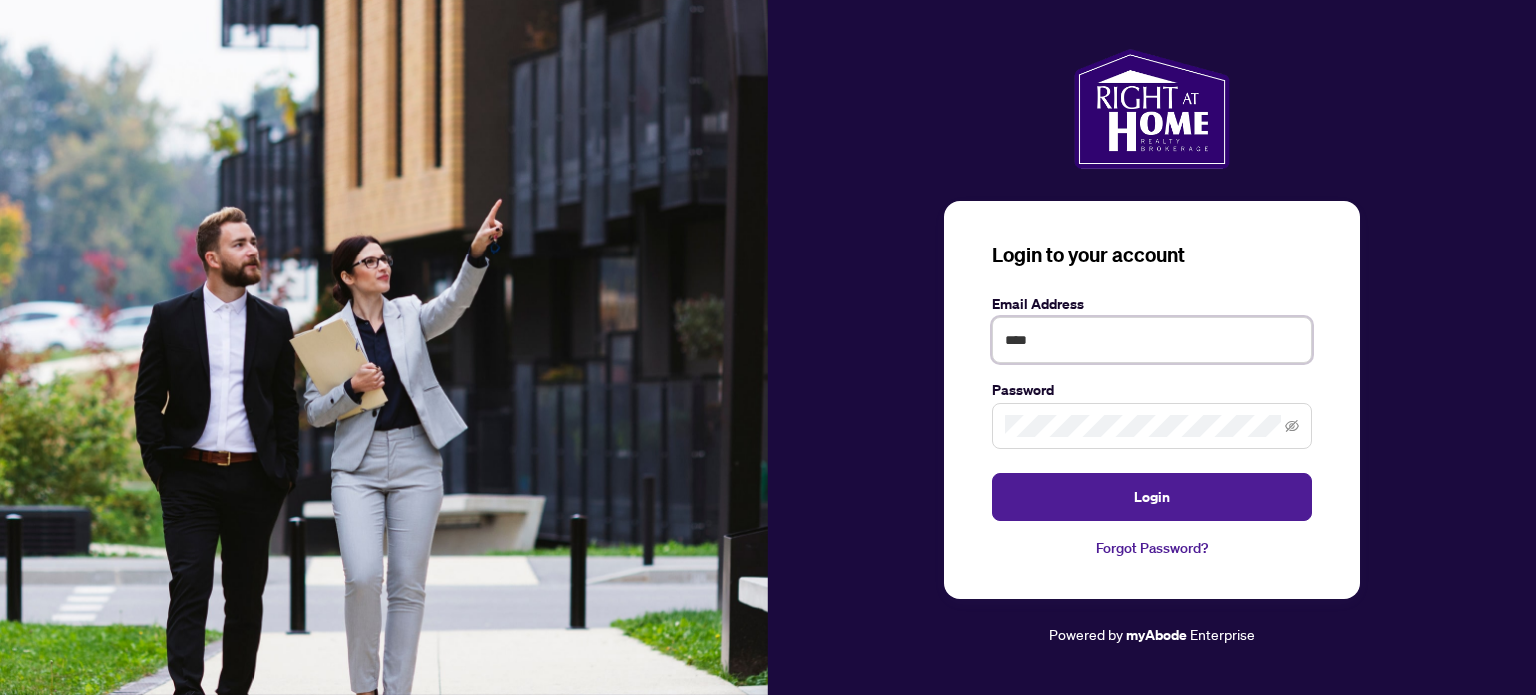 type on "**********" 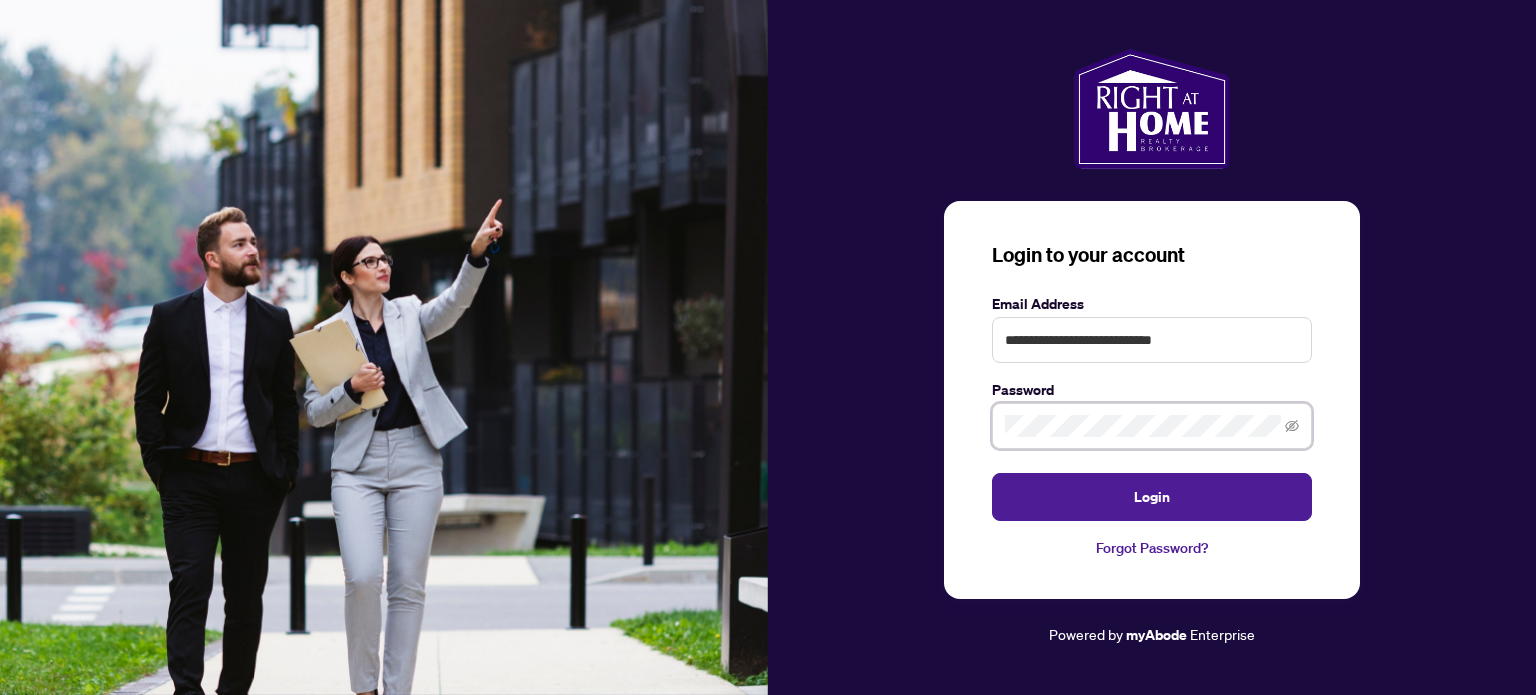 click on "**********" at bounding box center [768, 347] 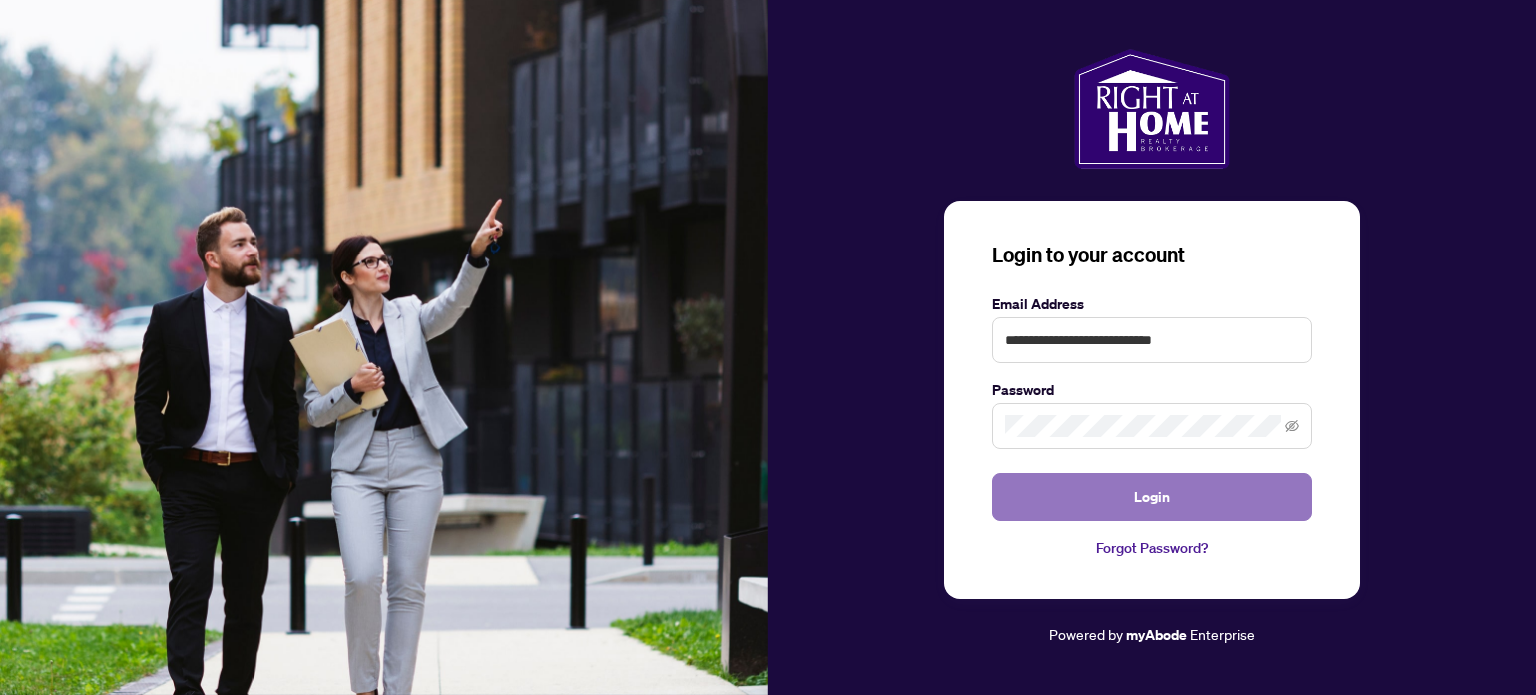 click on "Login" at bounding box center [1152, 497] 